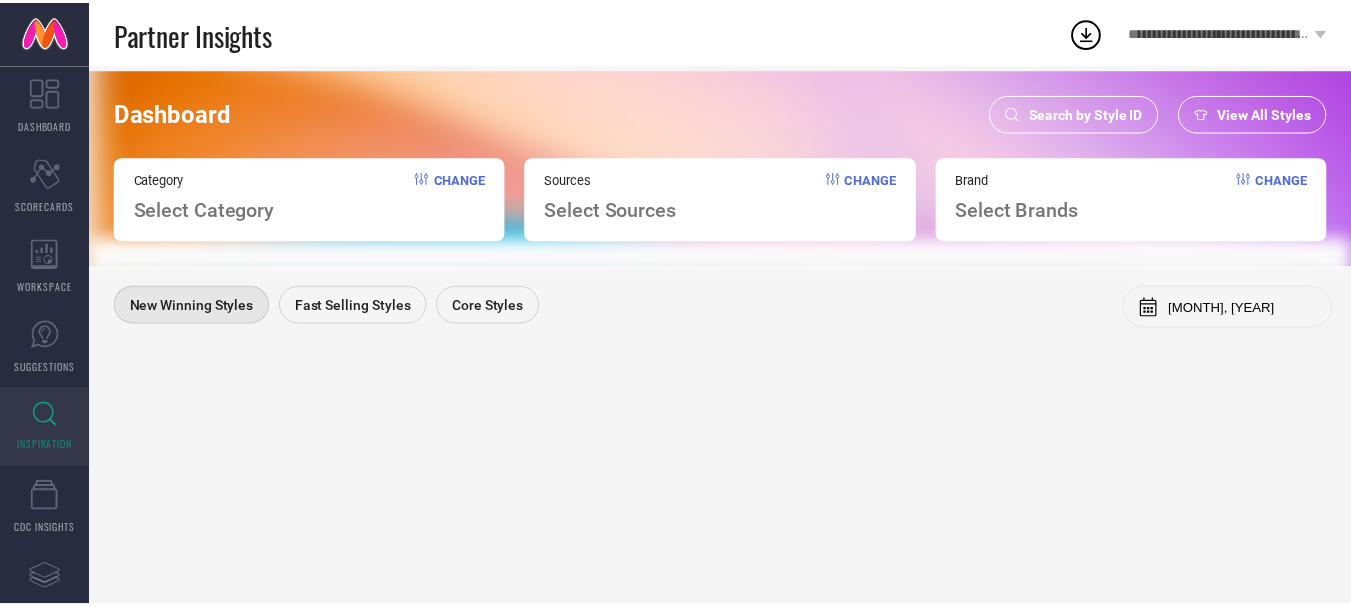 scroll, scrollTop: 0, scrollLeft: 0, axis: both 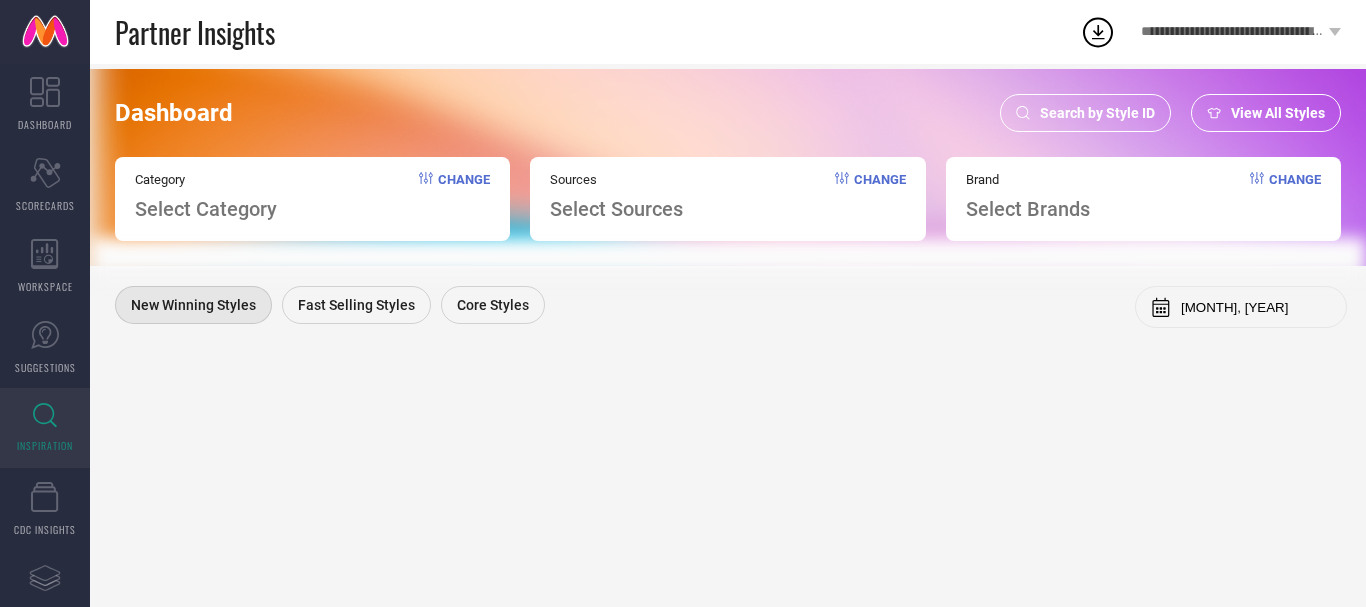 click on "Search by Style ID" at bounding box center [1097, 113] 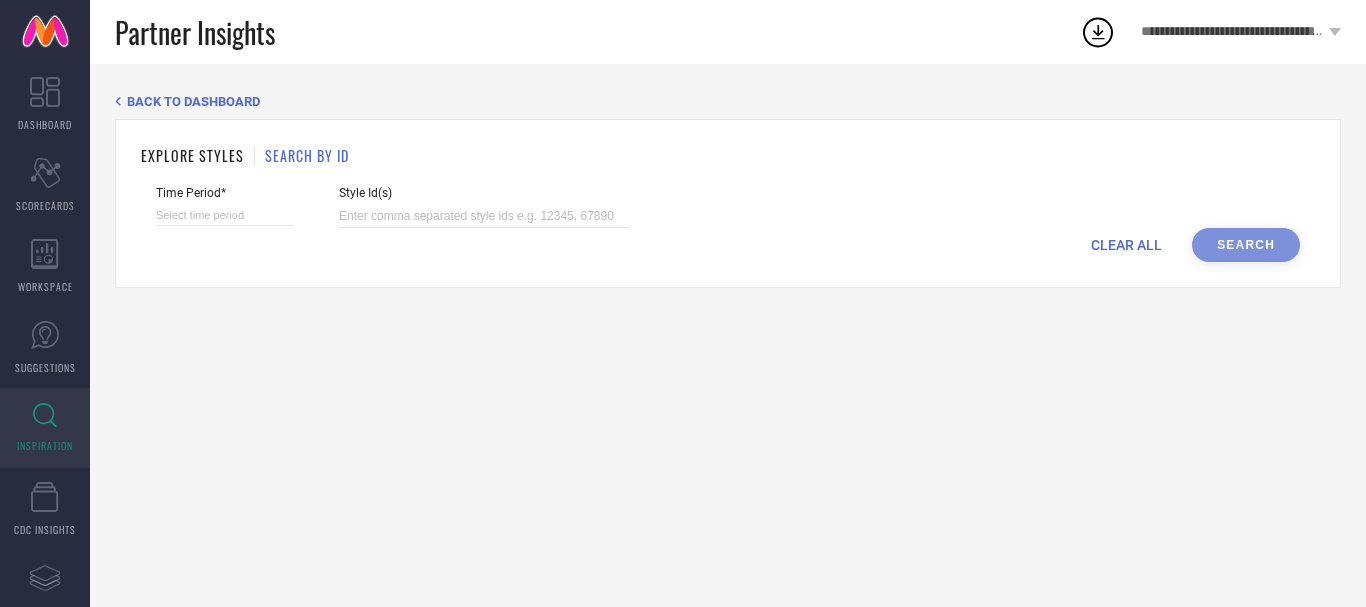 click on "Style Id(s)" at bounding box center (484, 207) 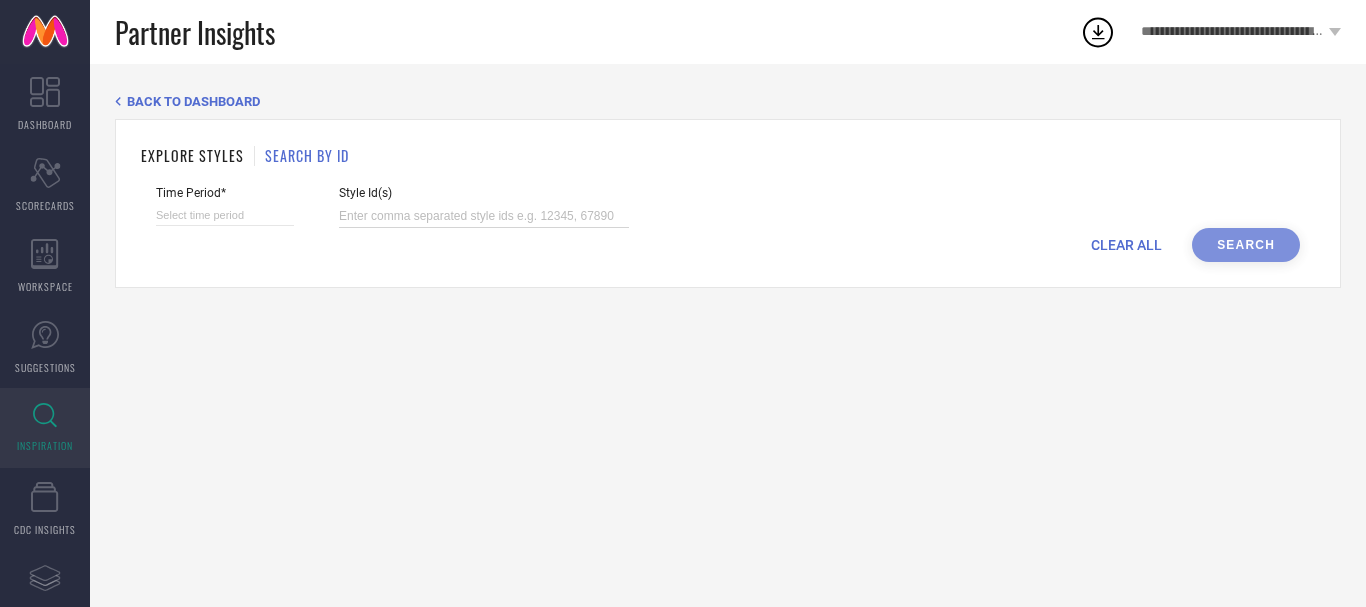 click at bounding box center [484, 216] 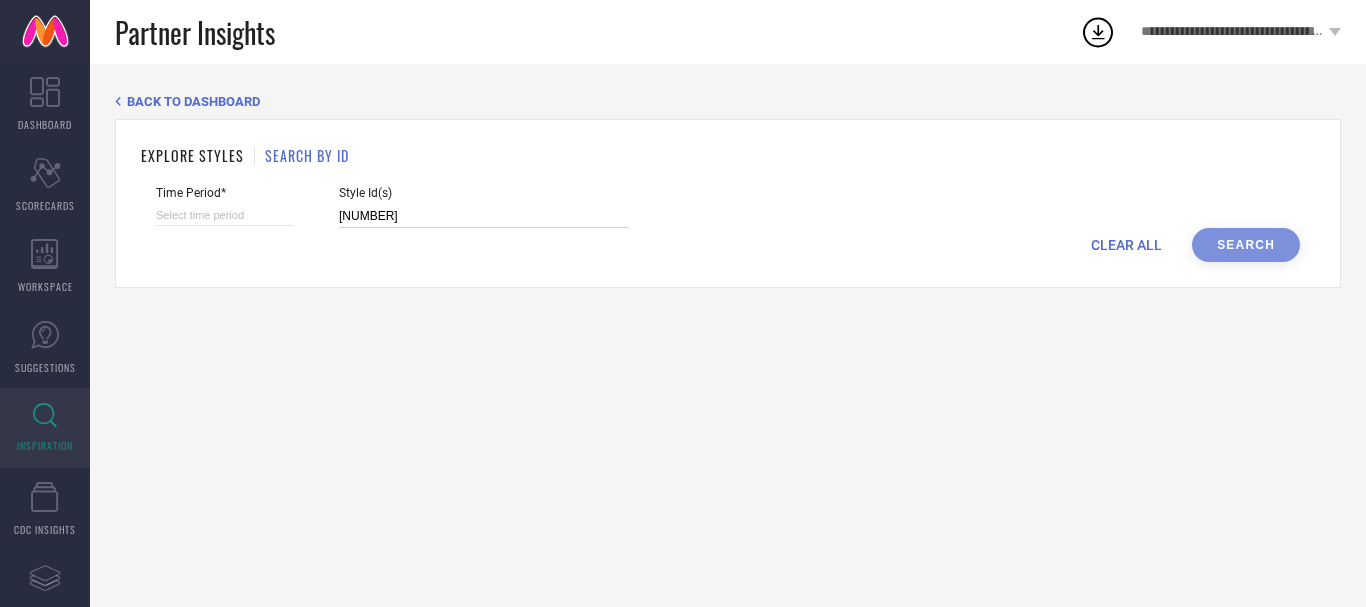 click at bounding box center [225, 215] 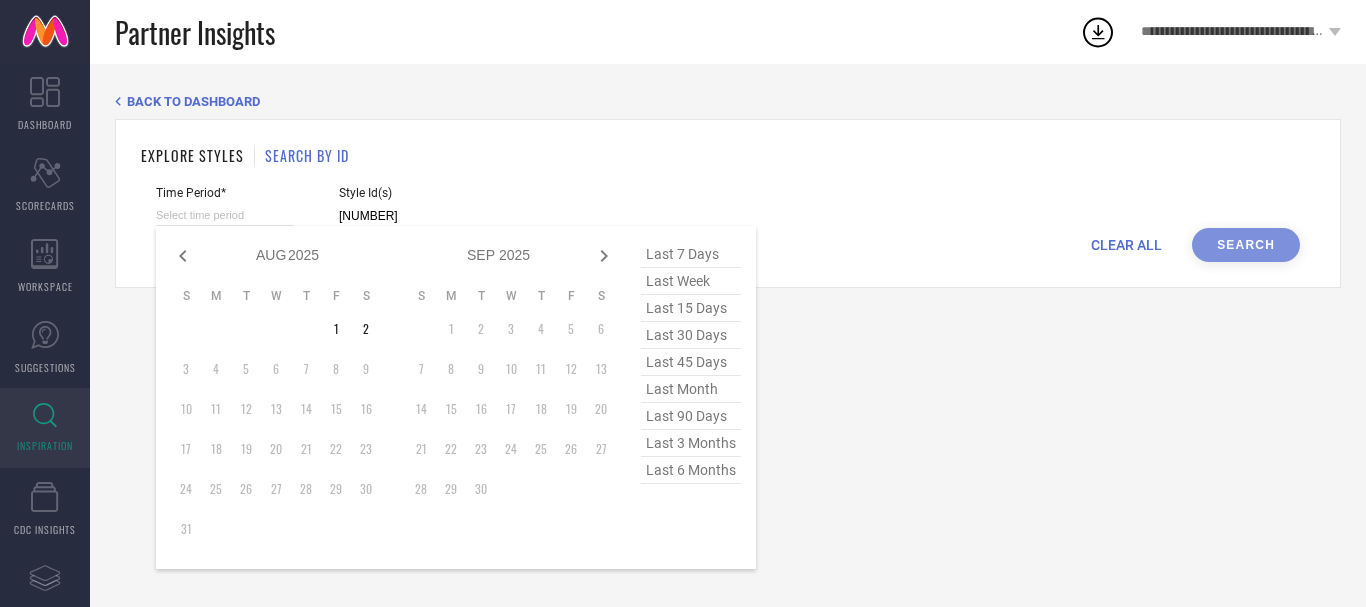 type on "36112758" 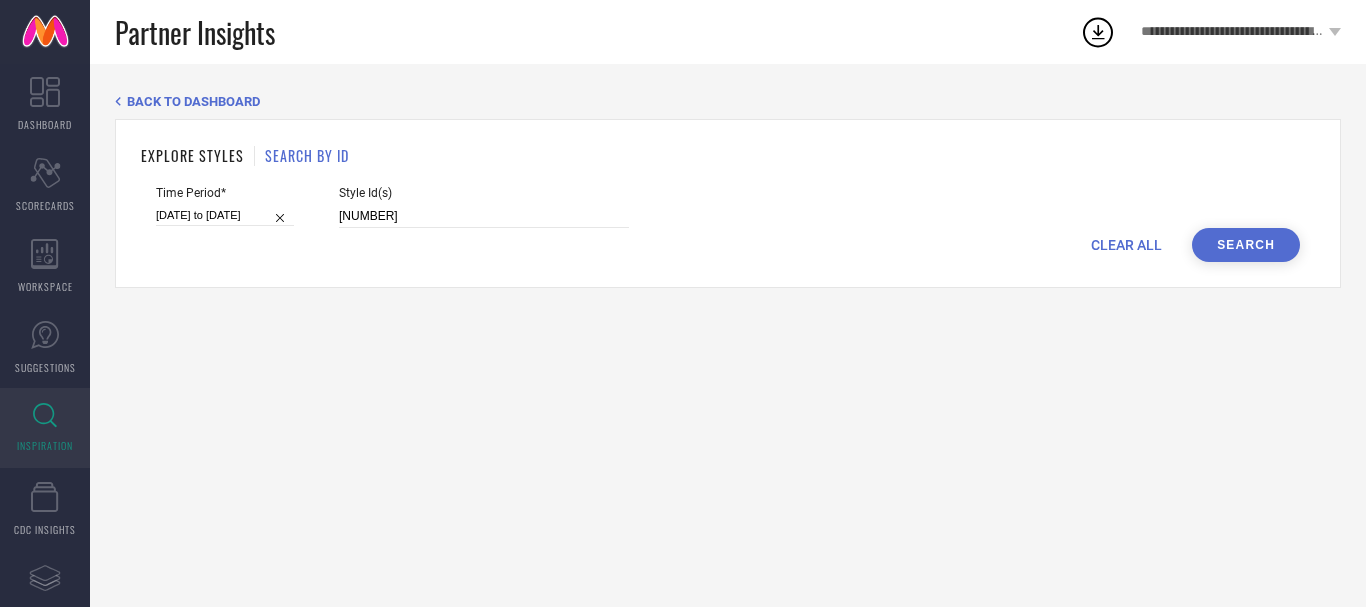 click on "Search" at bounding box center [1246, 245] 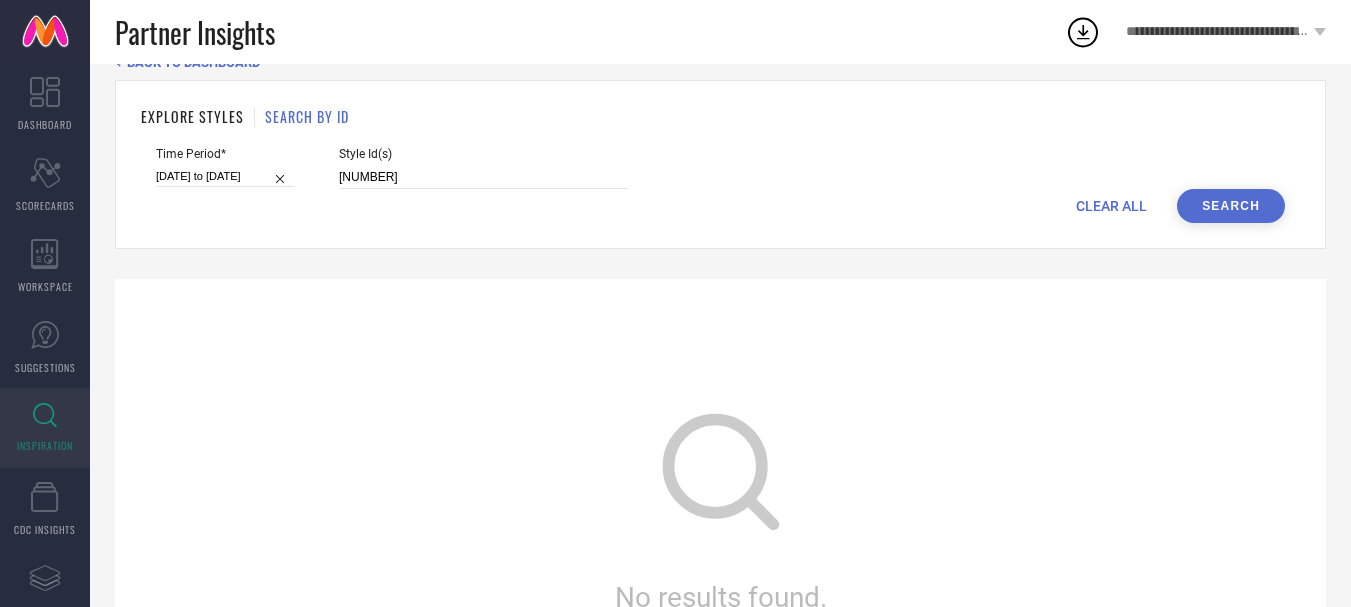 scroll, scrollTop: 0, scrollLeft: 0, axis: both 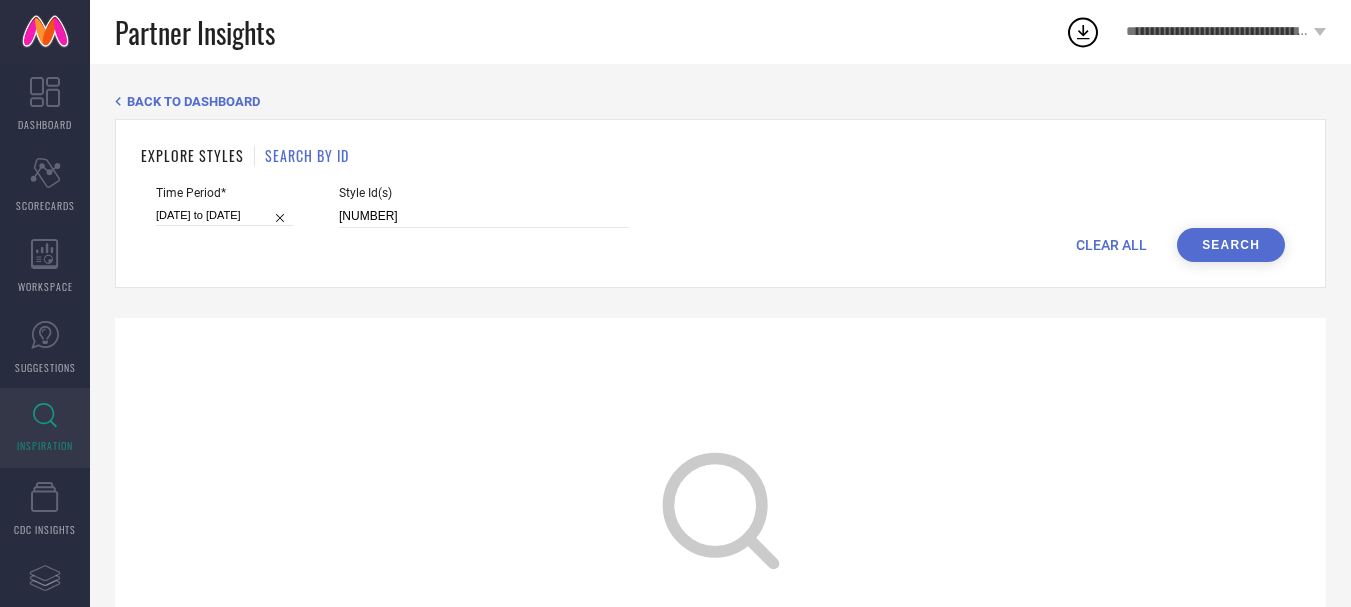 select on "6" 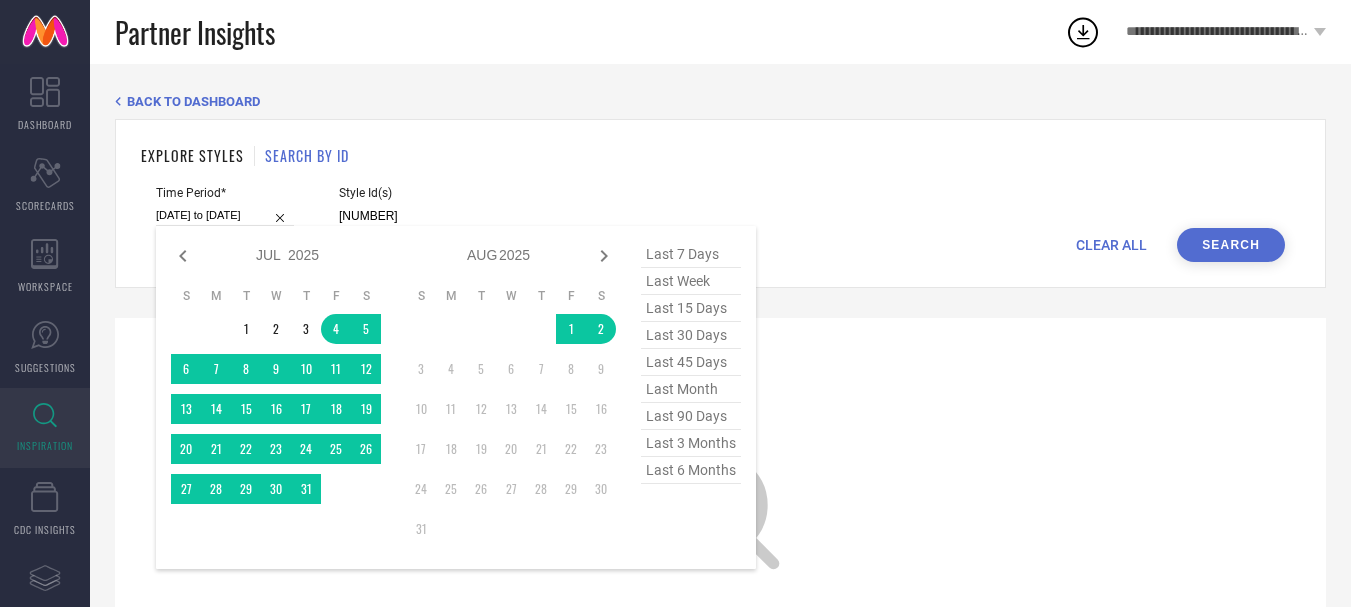 click on "[DATE] to [DATE]" at bounding box center [225, 215] 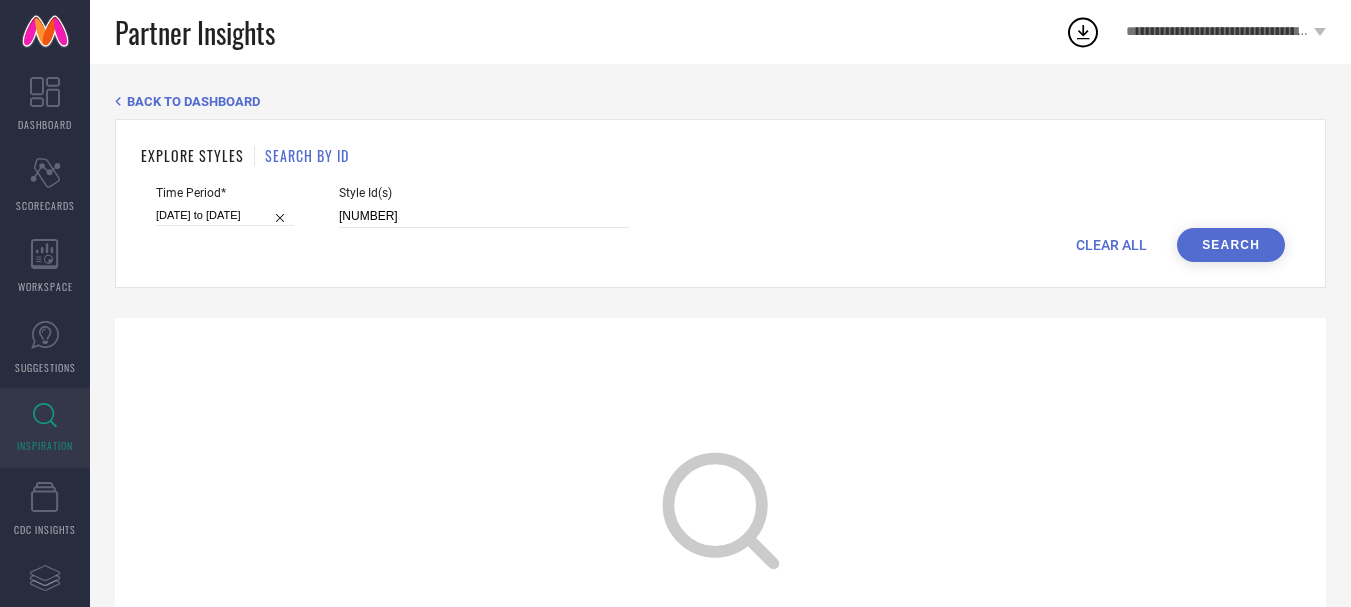 click on "Search" at bounding box center (1231, 245) 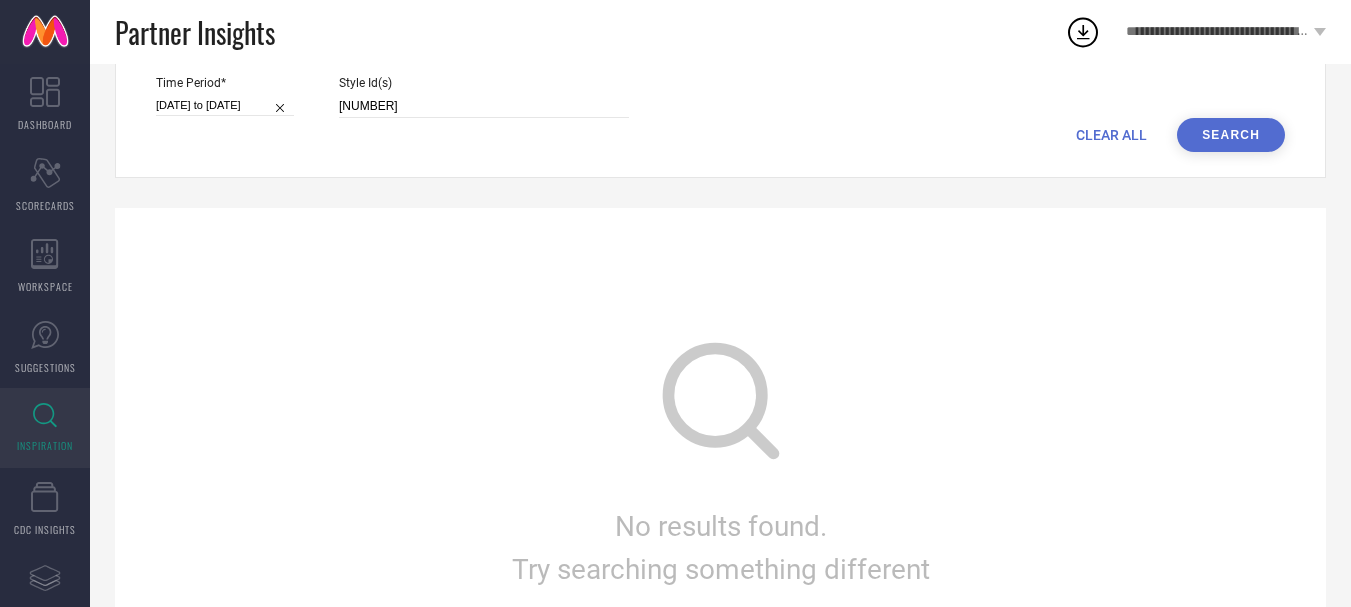 scroll, scrollTop: 0, scrollLeft: 0, axis: both 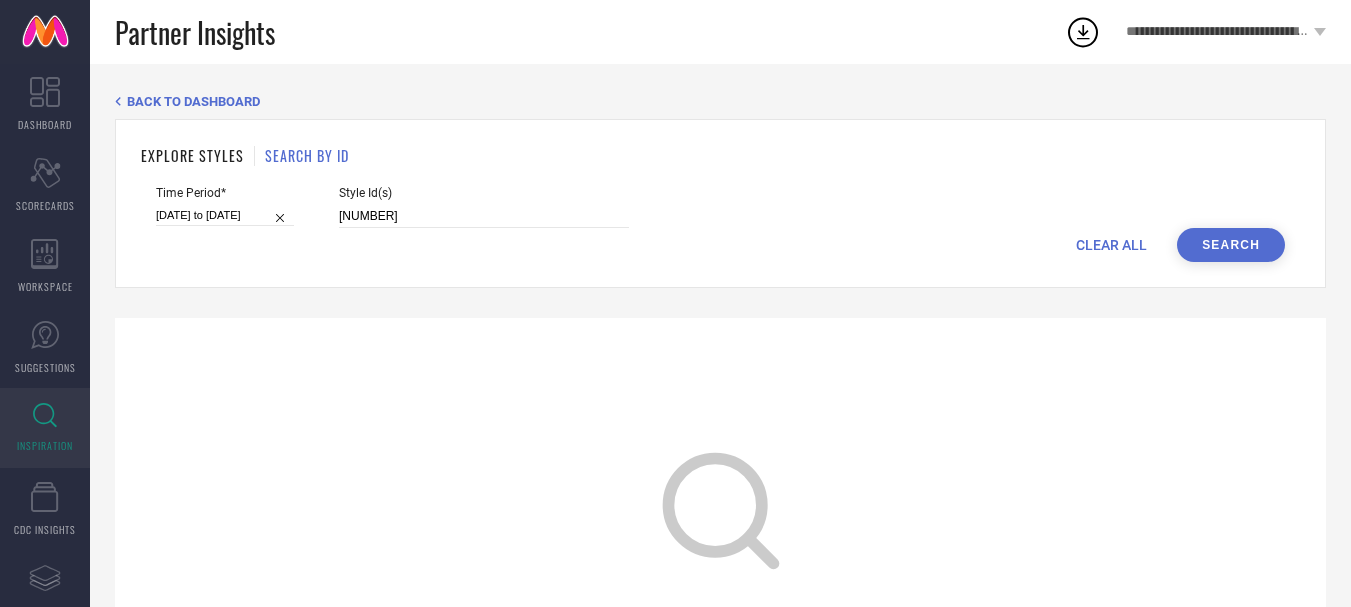 type 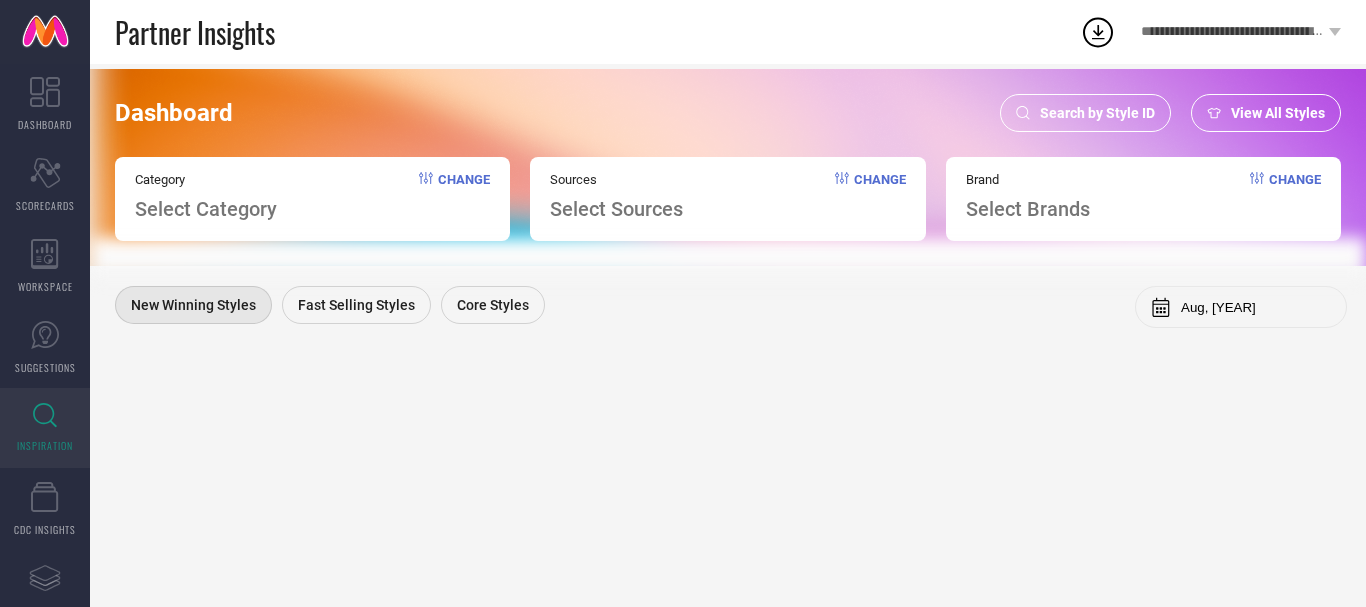 scroll, scrollTop: 0, scrollLeft: 0, axis: both 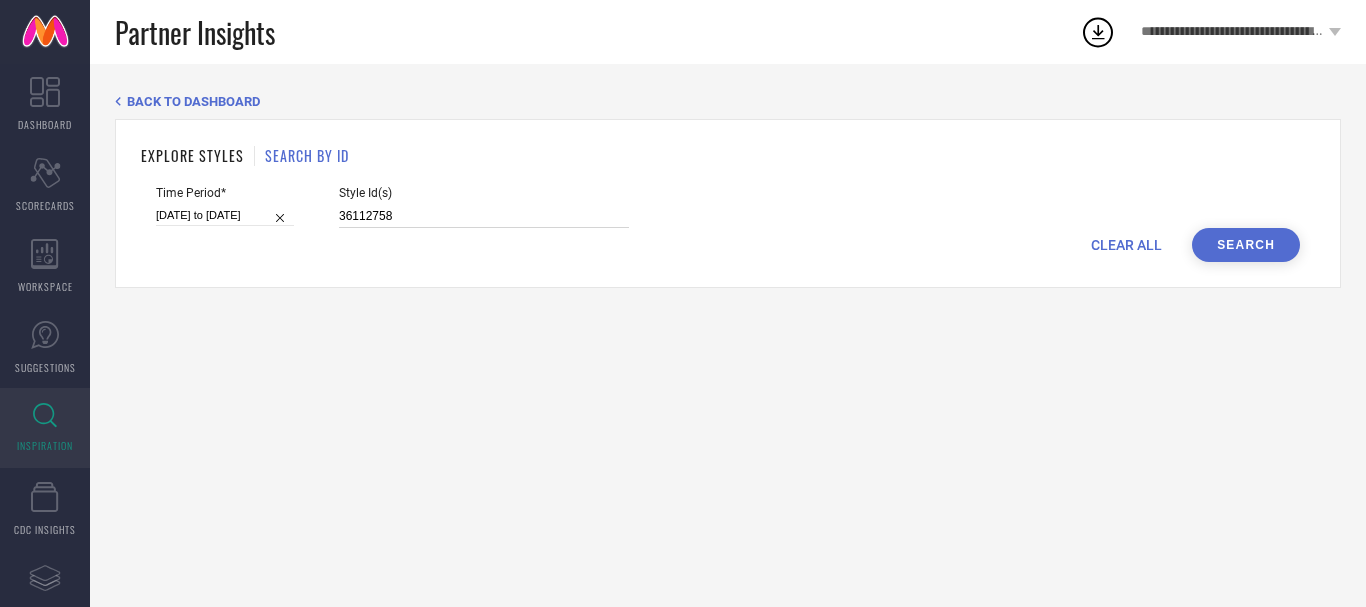 drag, startPoint x: 424, startPoint y: 216, endPoint x: 252, endPoint y: 194, distance: 173.40128 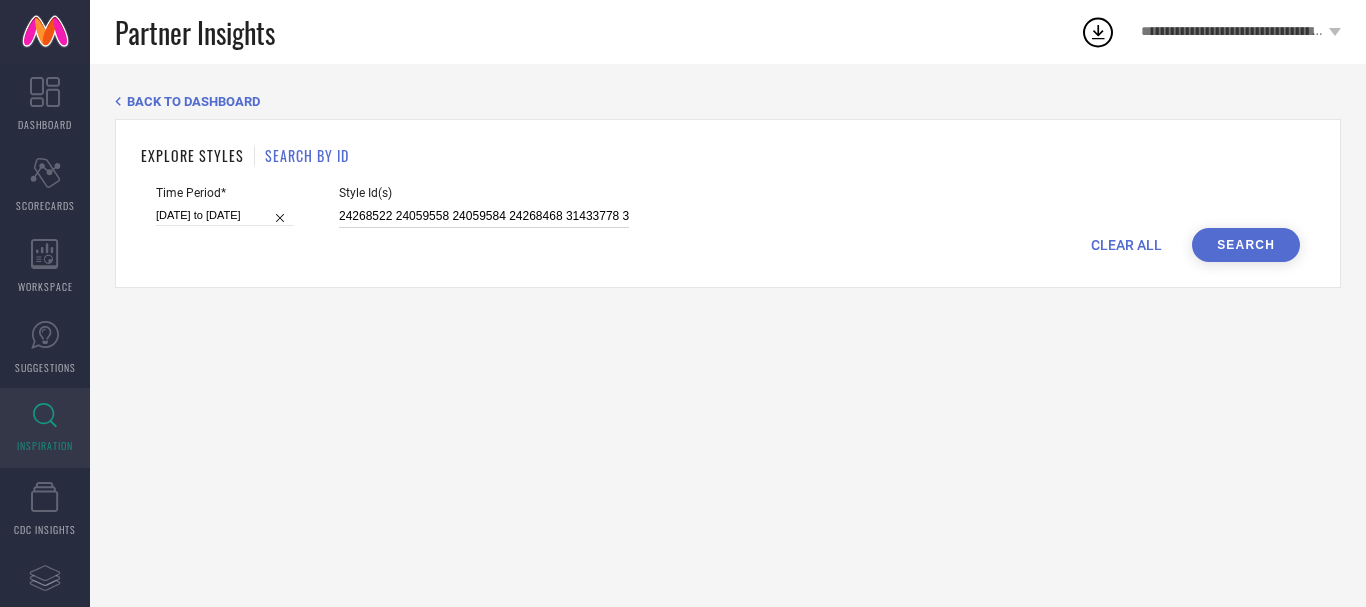 scroll, scrollTop: 0, scrollLeft: 4584, axis: horizontal 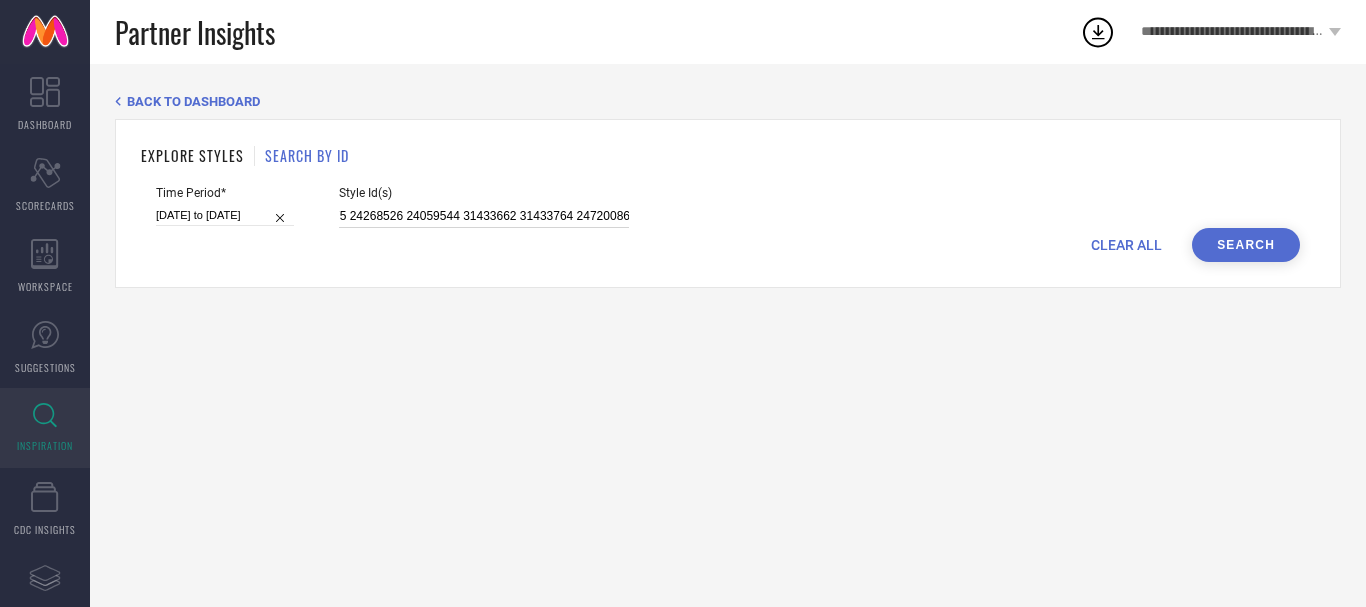 select on "6" 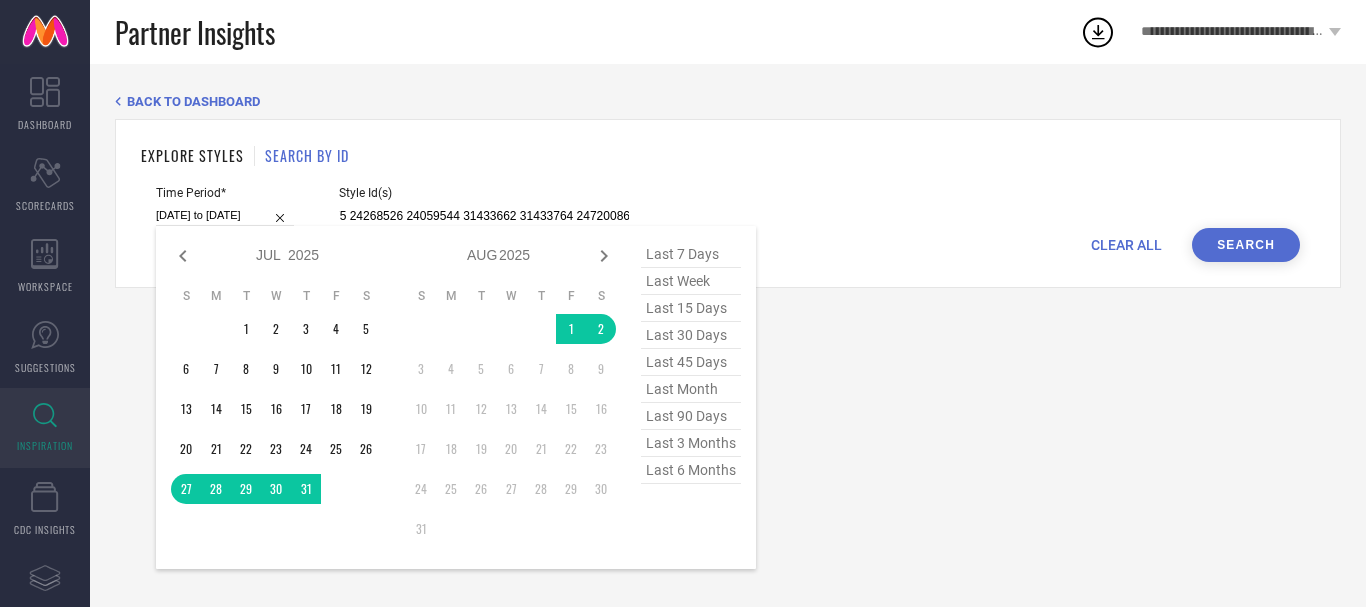 click on "[DATE] to [DATE]" at bounding box center [225, 215] 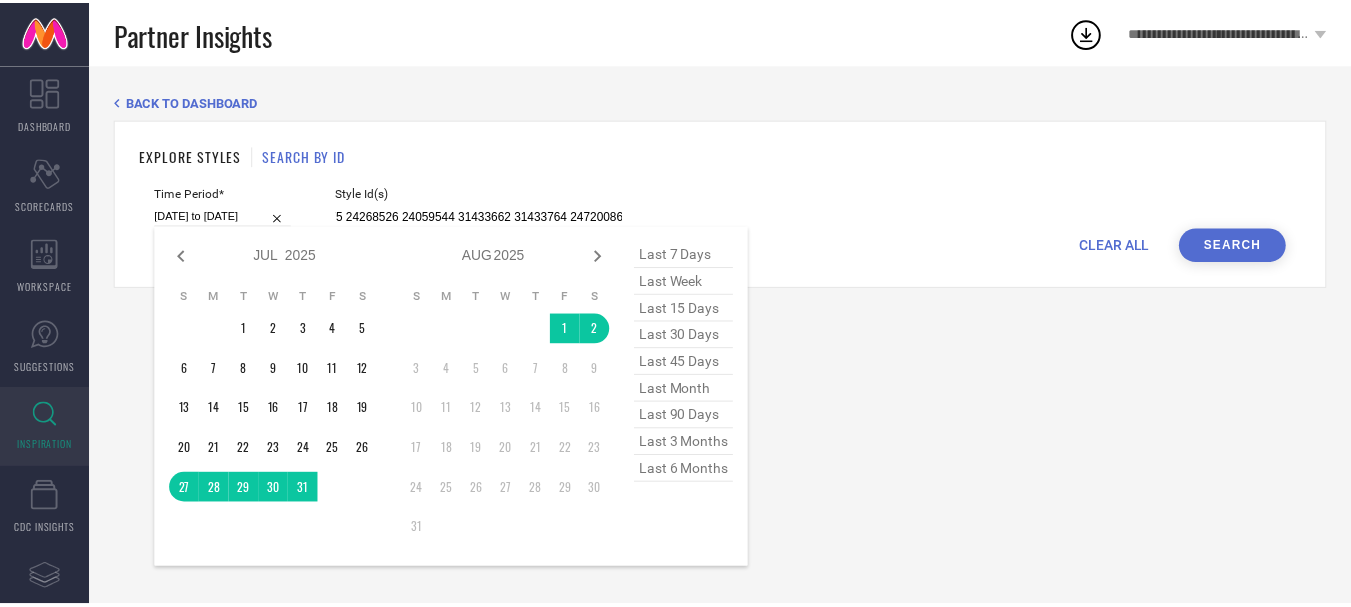 scroll, scrollTop: 0, scrollLeft: 0, axis: both 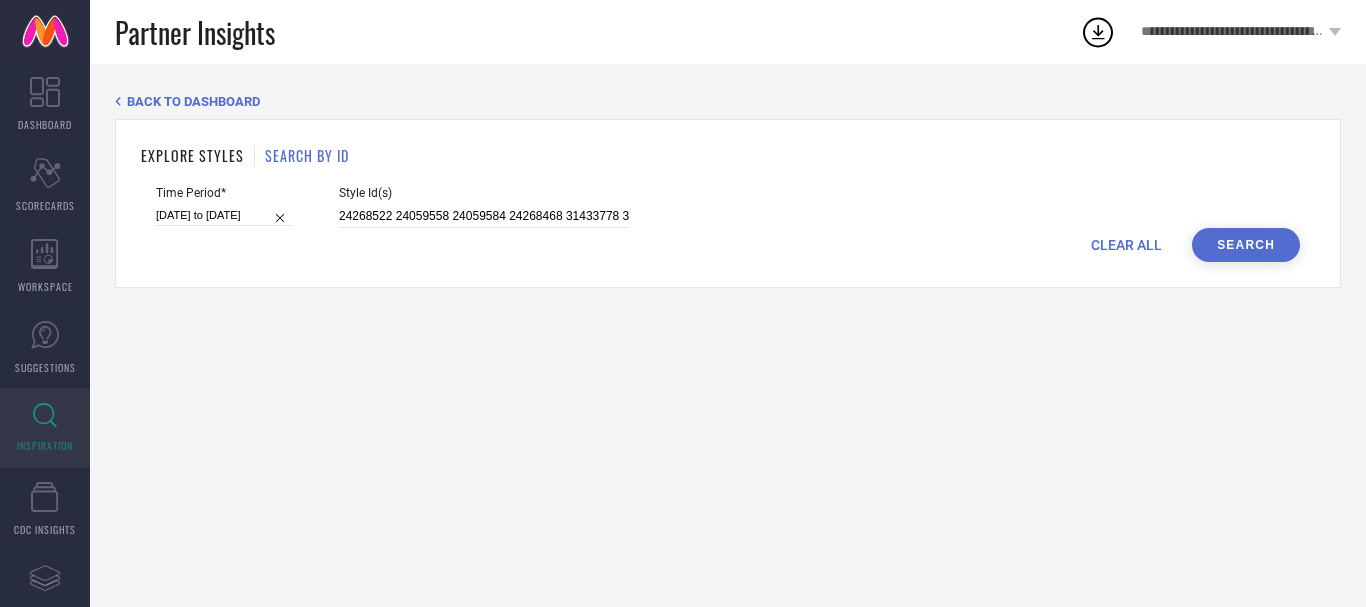 click on "Search" at bounding box center [1246, 245] 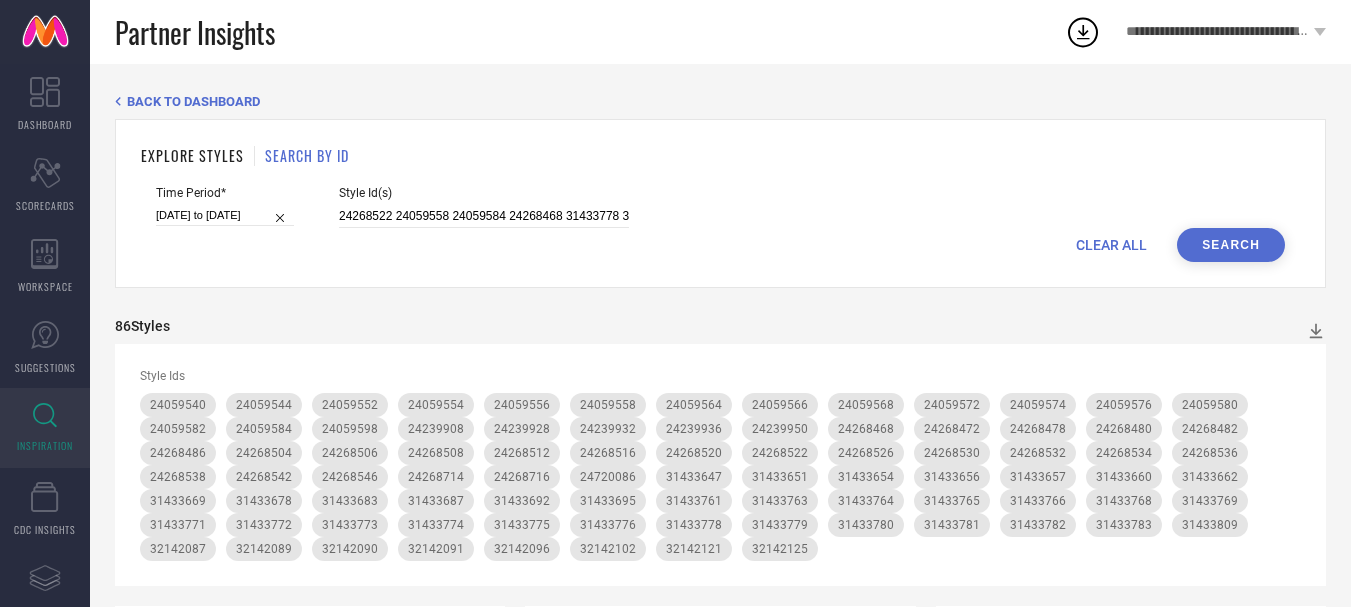 type 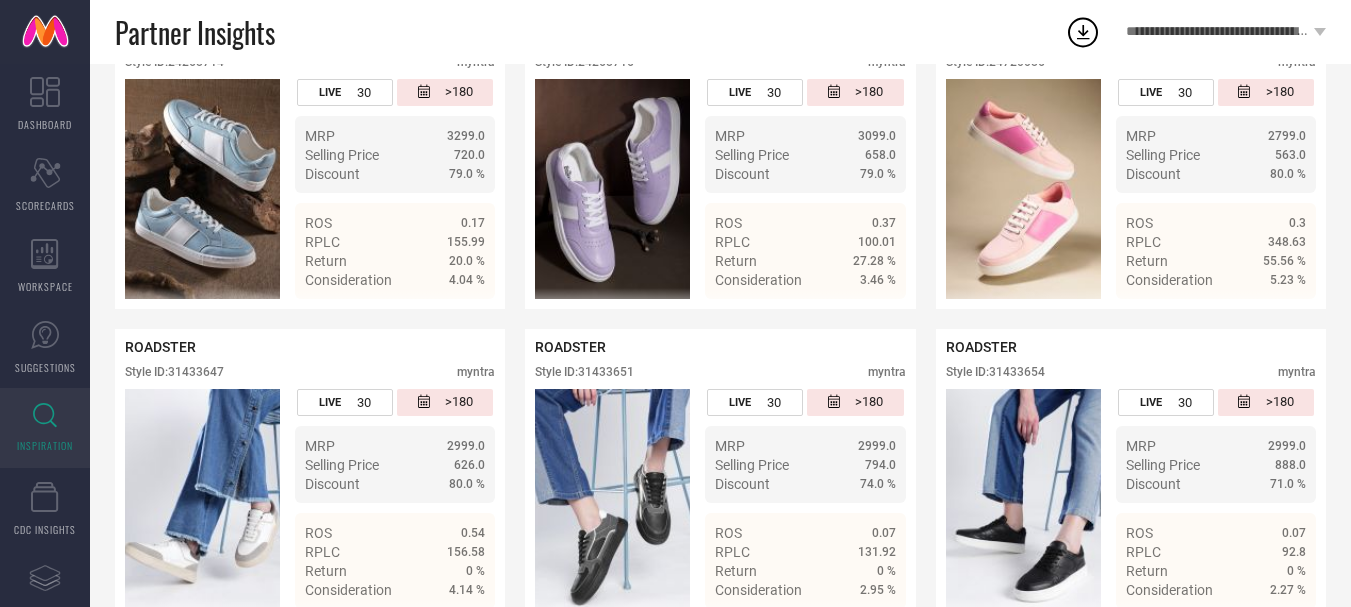 scroll, scrollTop: 5120, scrollLeft: 0, axis: vertical 